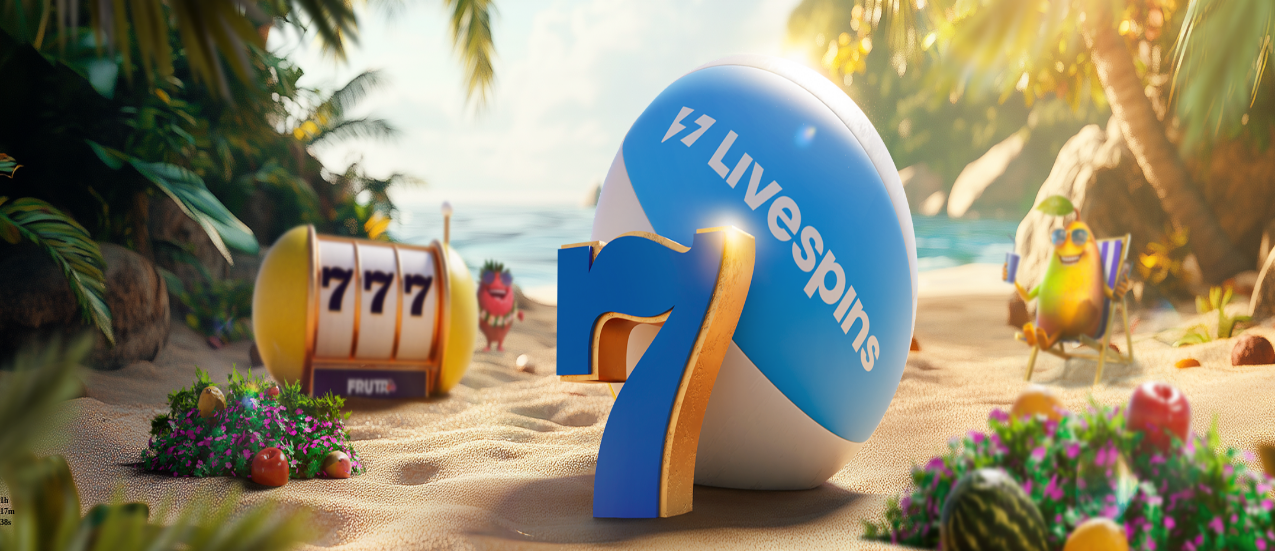 scroll, scrollTop: 236, scrollLeft: 0, axis: vertical 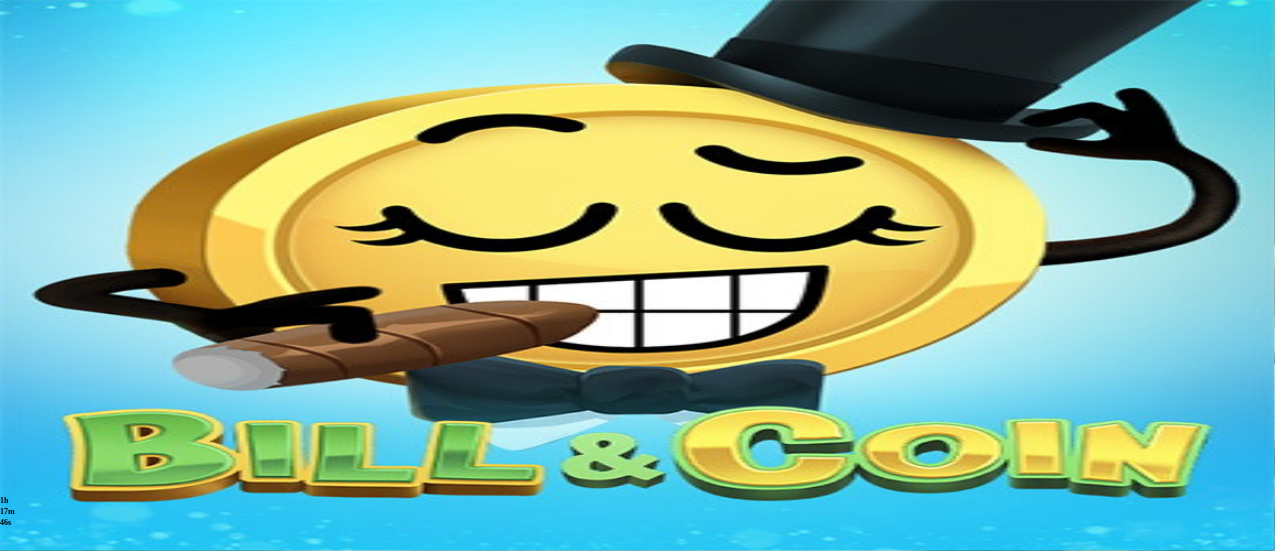 click at bounding box center [637, 844] 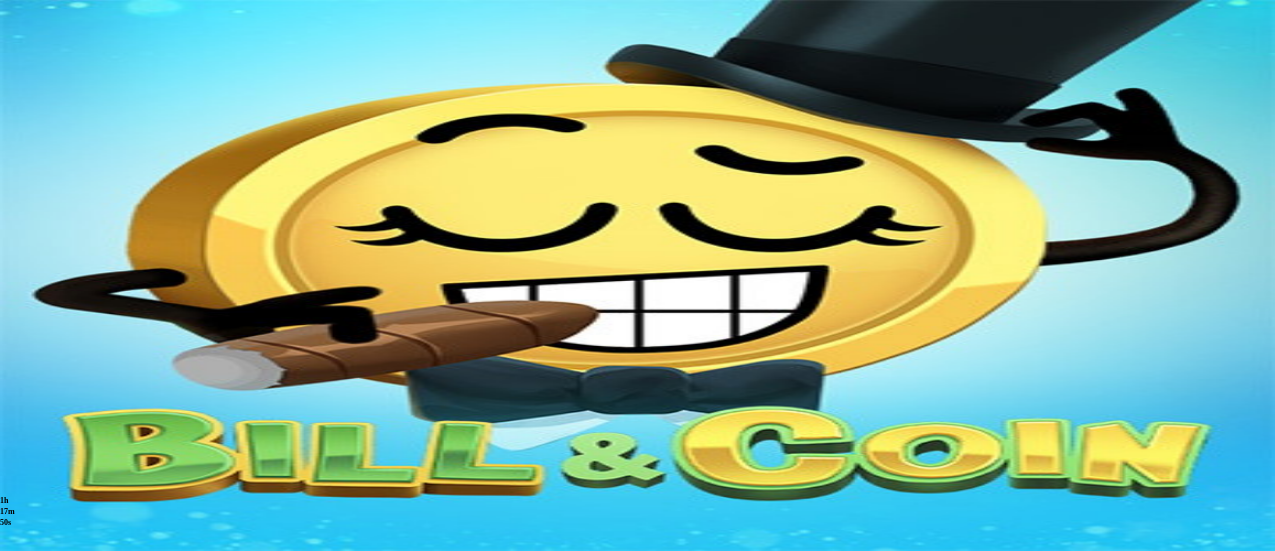 type on "*" 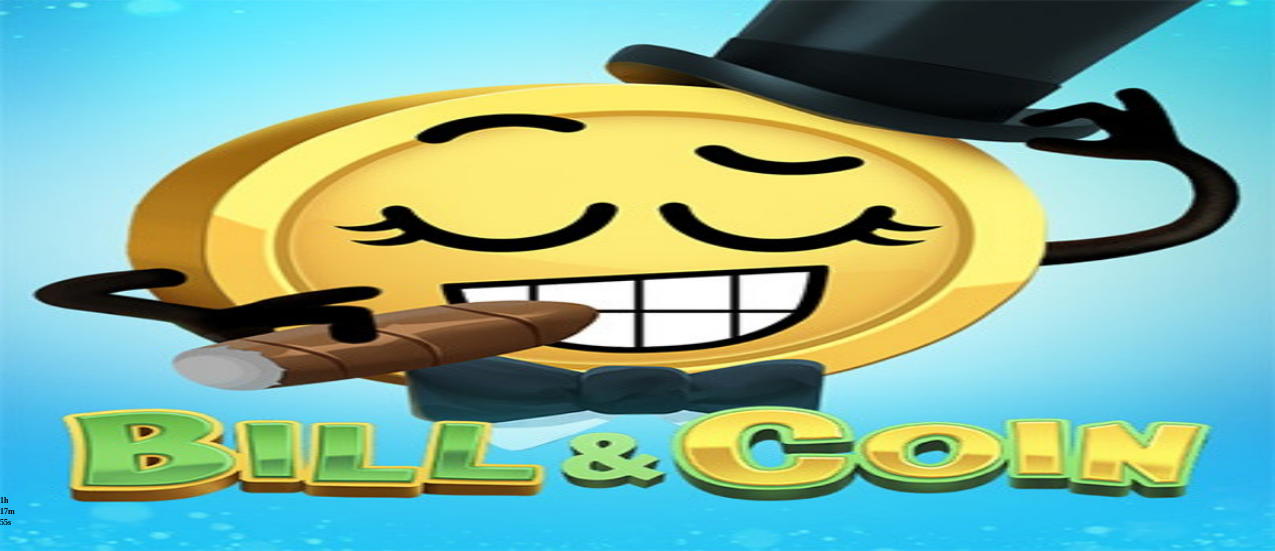 type on "*****" 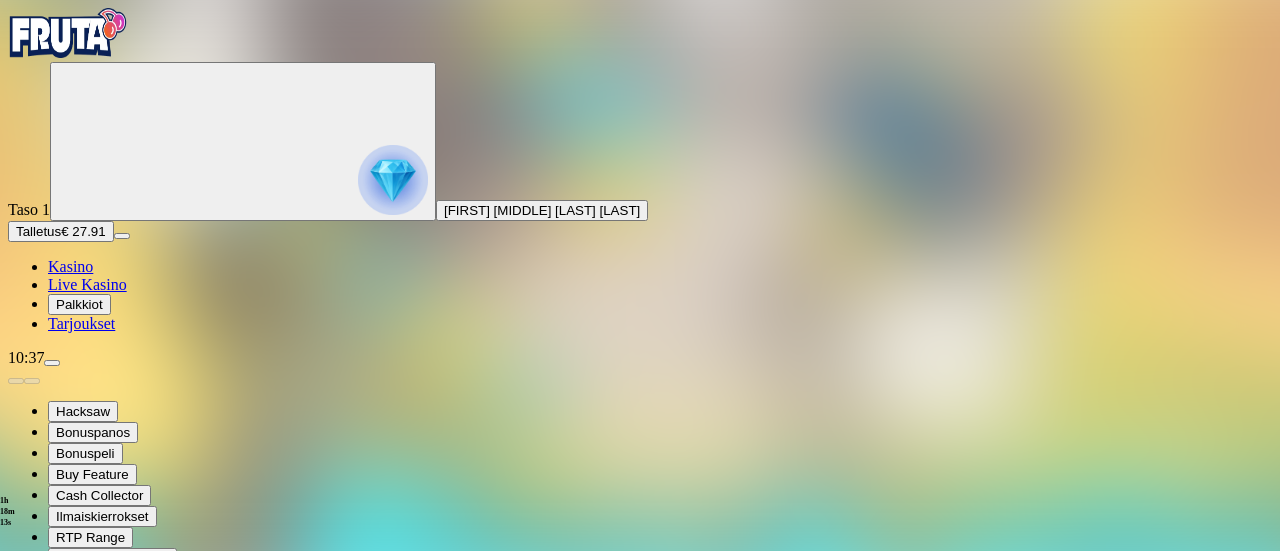 drag, startPoint x: 1126, startPoint y: 173, endPoint x: 1124, endPoint y: 296, distance: 123.01626 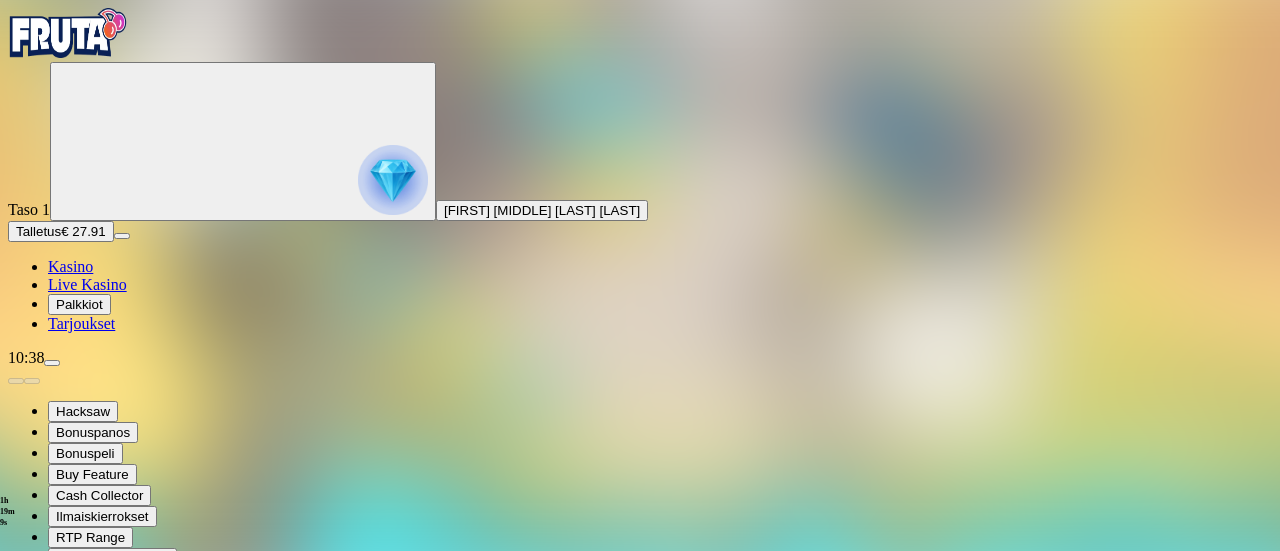 click at bounding box center [68, 33] 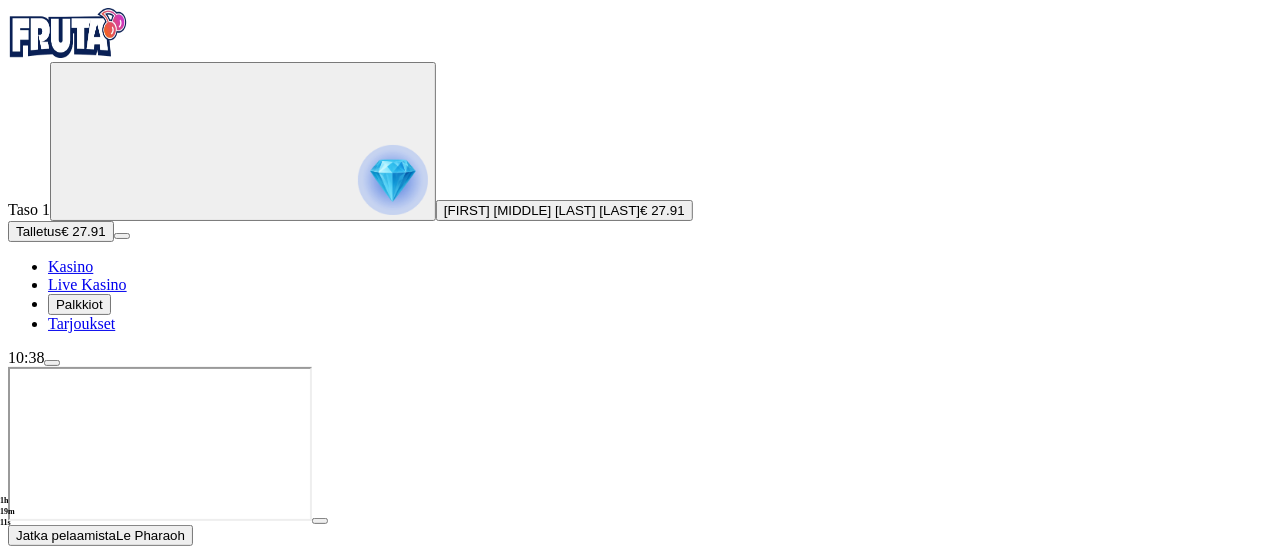 click on "Live Kasino" at bounding box center (87, 284) 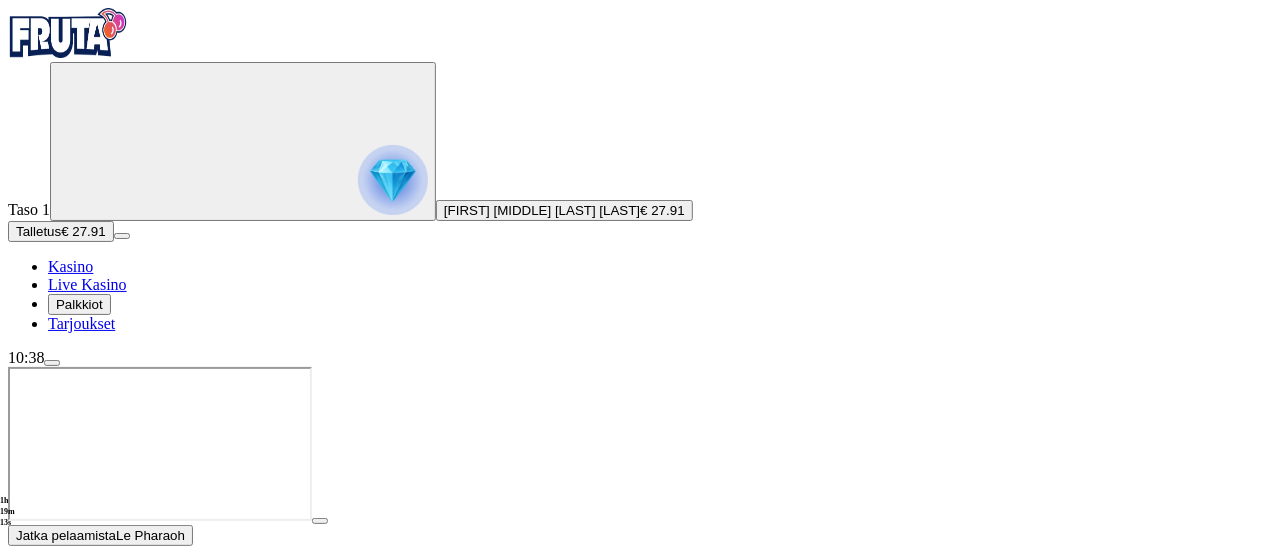 click at bounding box center (16, 560) 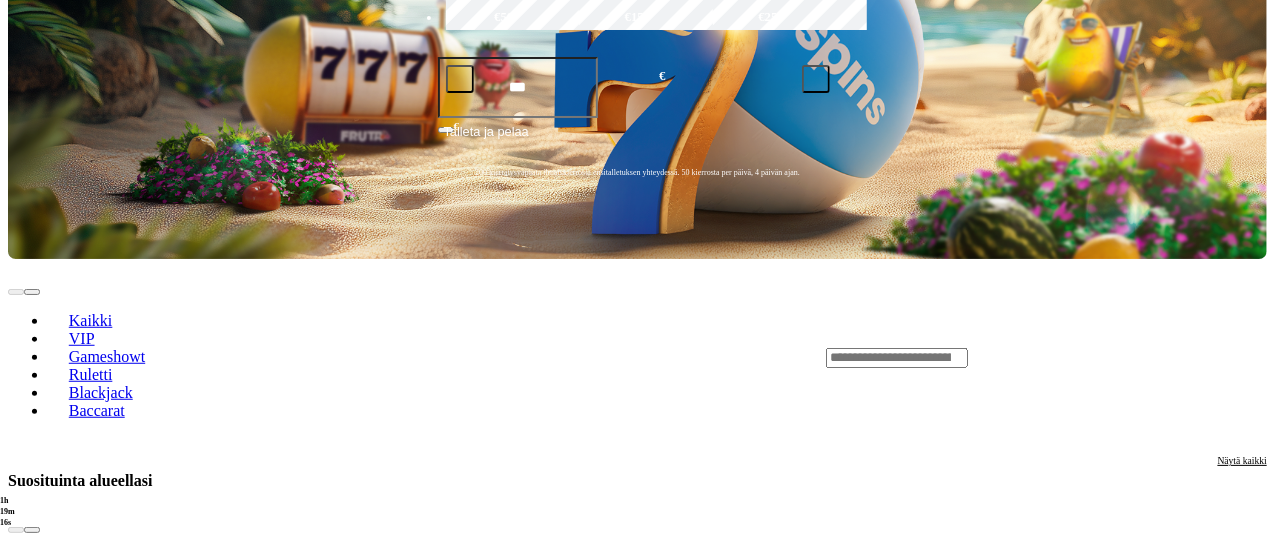 scroll, scrollTop: 234, scrollLeft: 0, axis: vertical 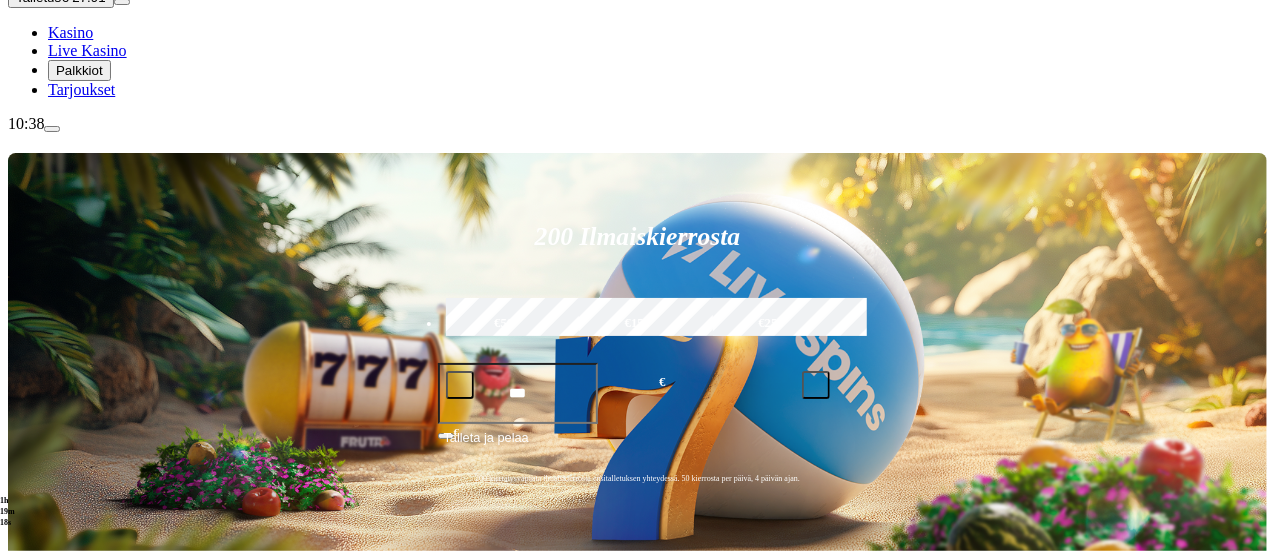 click on "Blackjack" at bounding box center [101, 699] 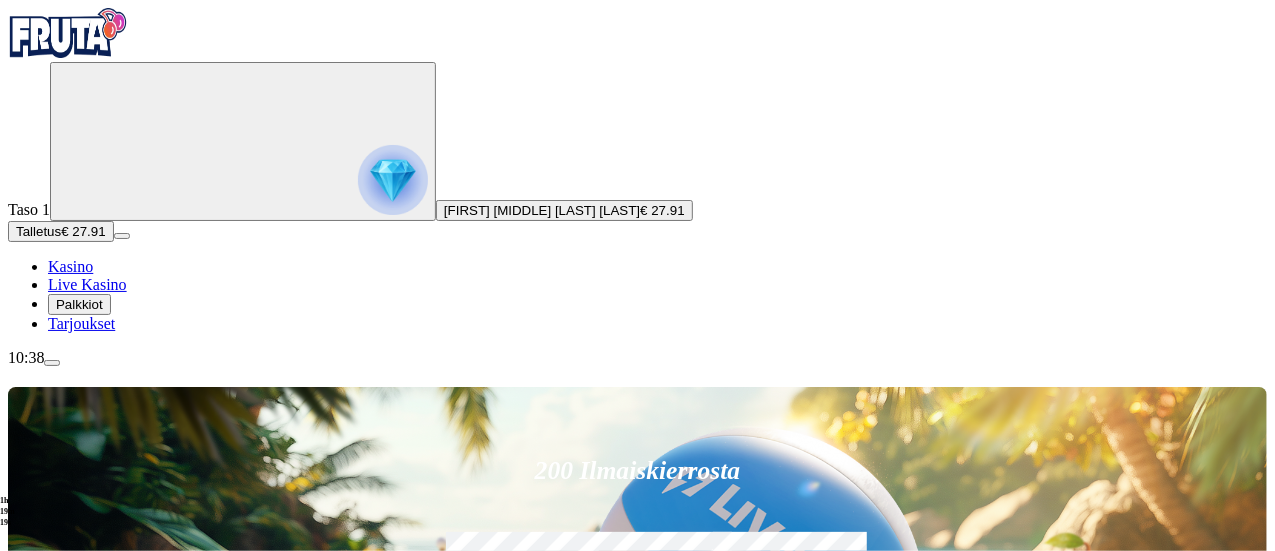 scroll, scrollTop: 30, scrollLeft: 0, axis: vertical 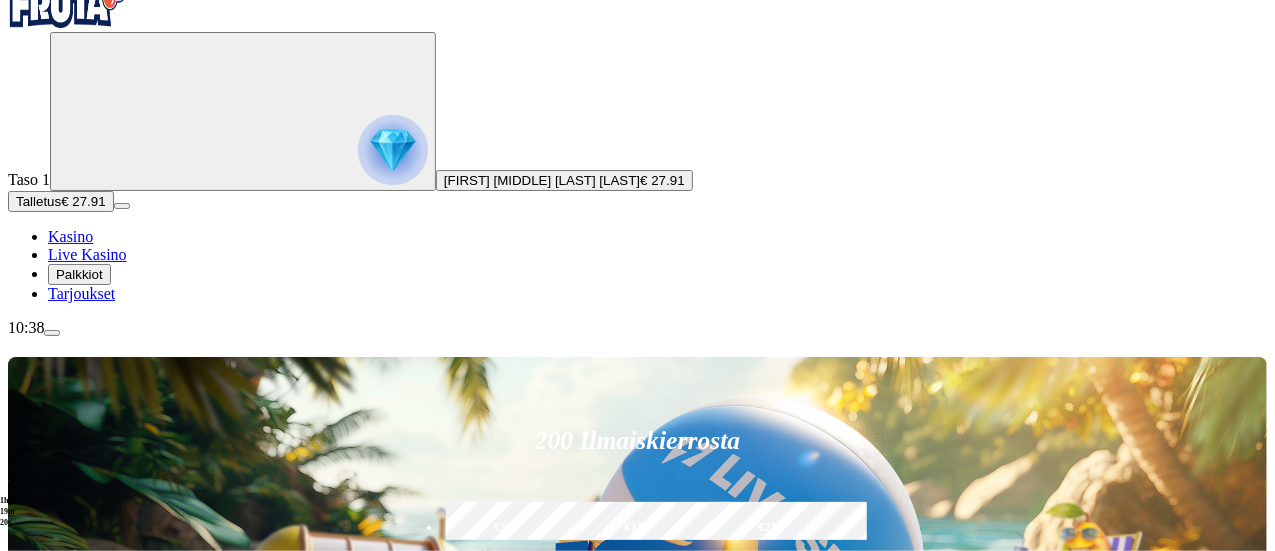 click at bounding box center [897, 868] 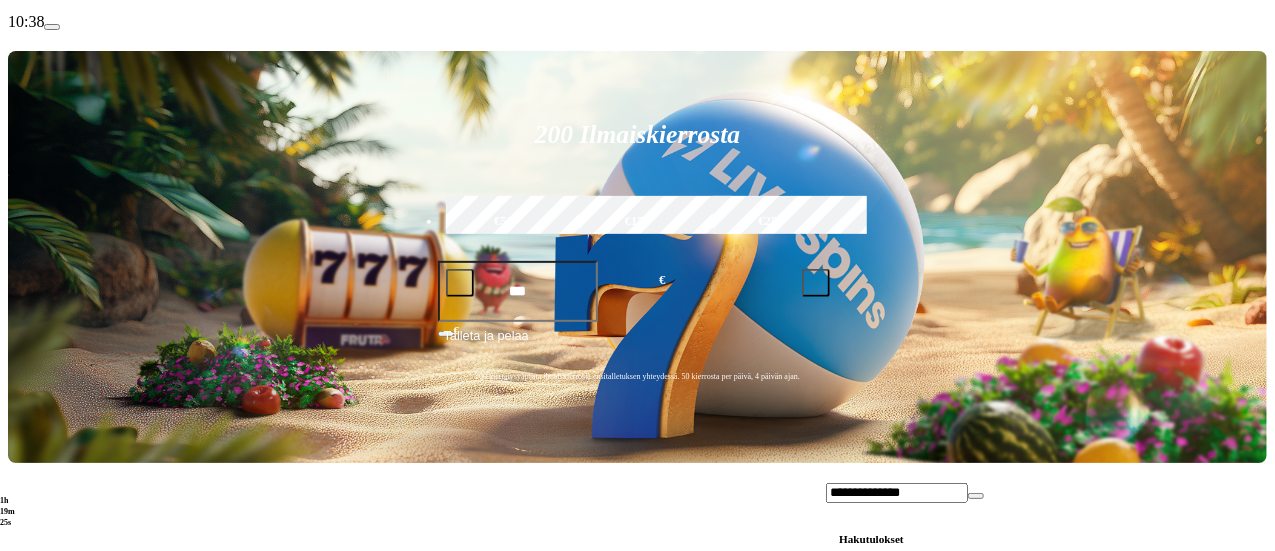 scroll, scrollTop: 340, scrollLeft: 0, axis: vertical 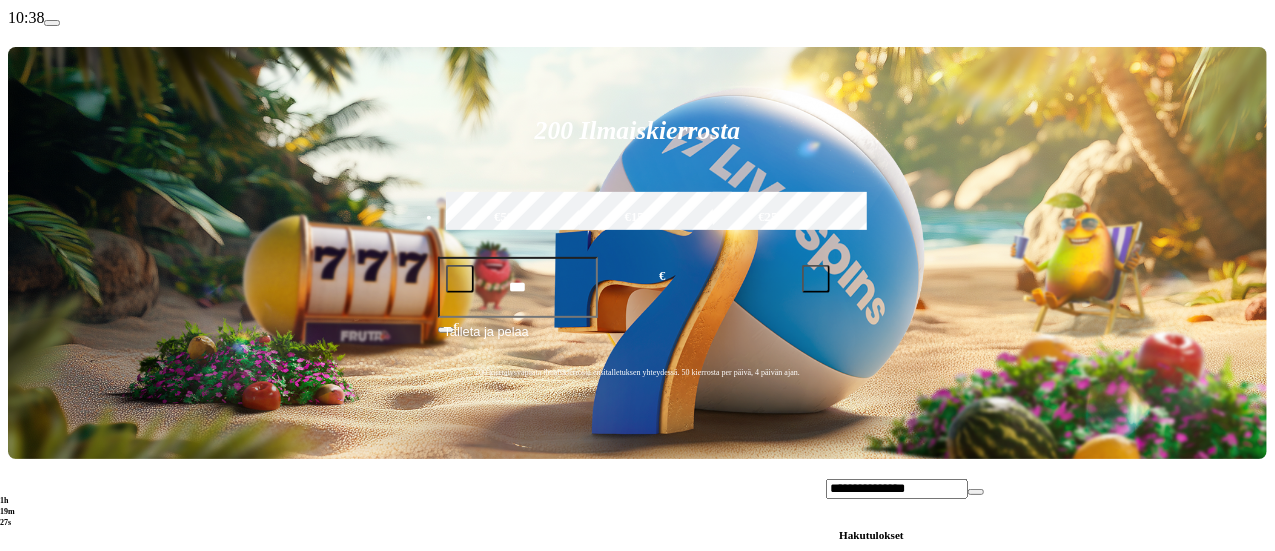 type on "**********" 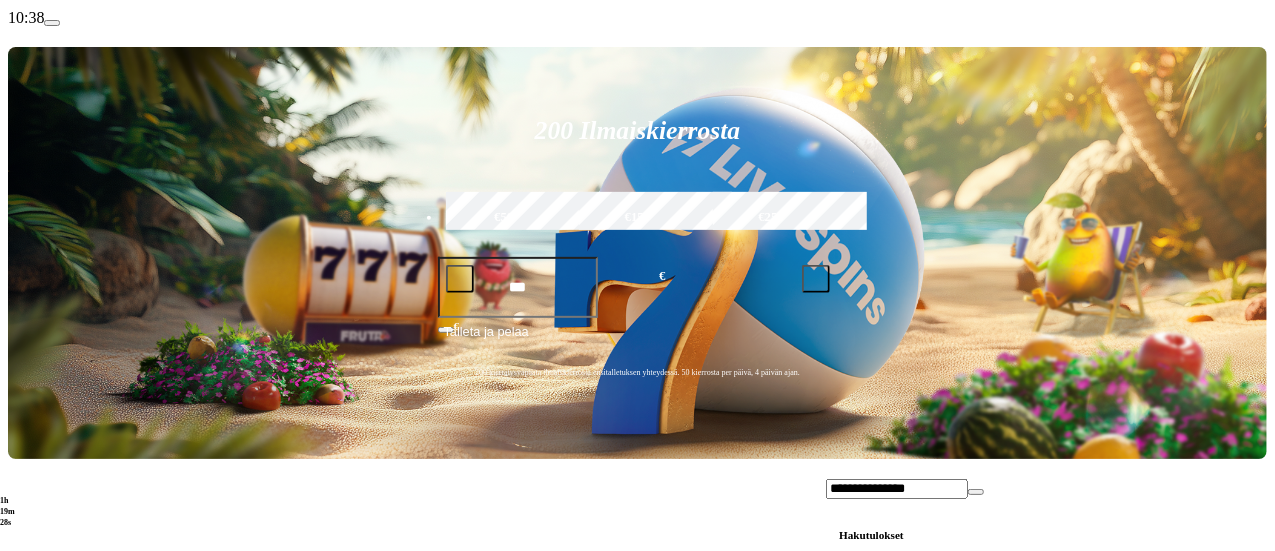 click at bounding box center (1050, 601) 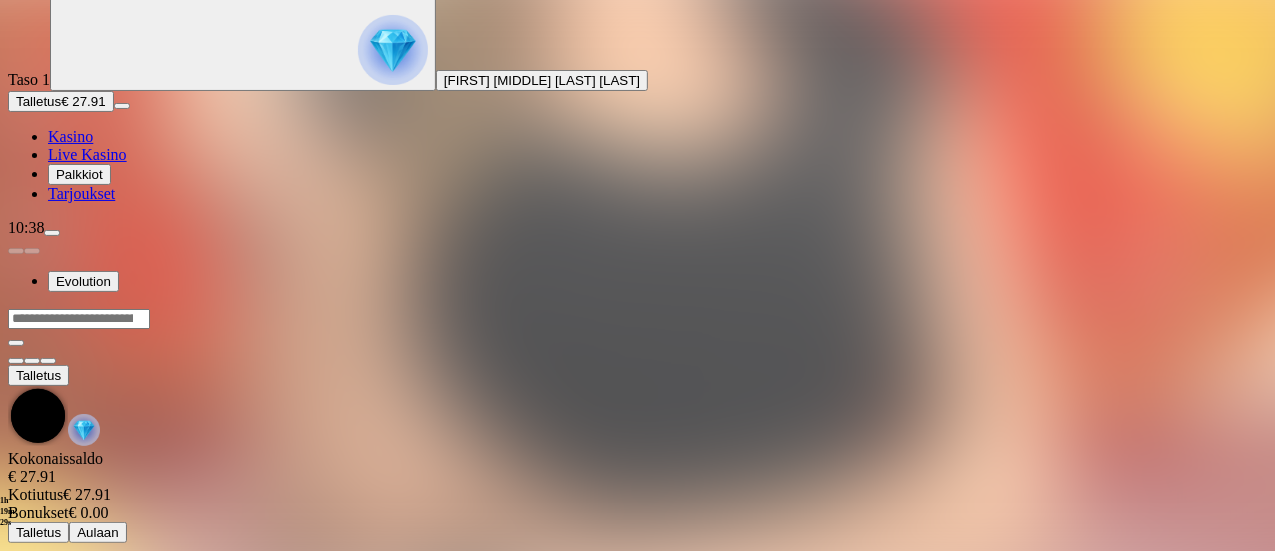 scroll, scrollTop: 0, scrollLeft: 0, axis: both 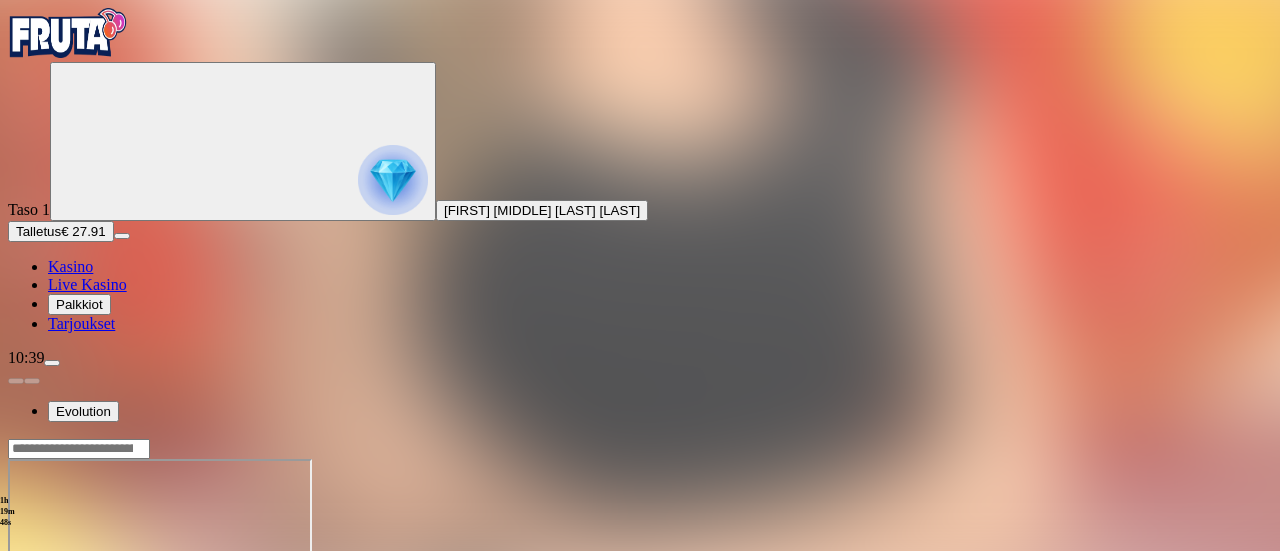 click at bounding box center (48, 631) 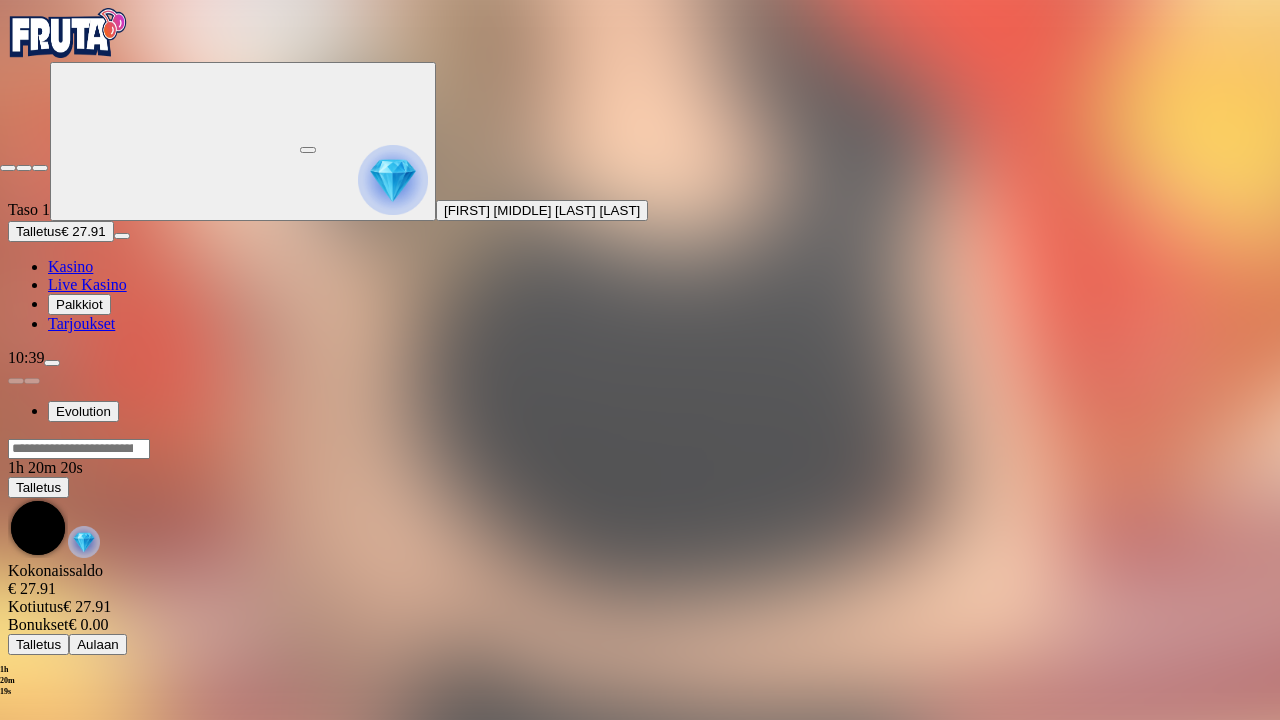 click at bounding box center [8, 168] 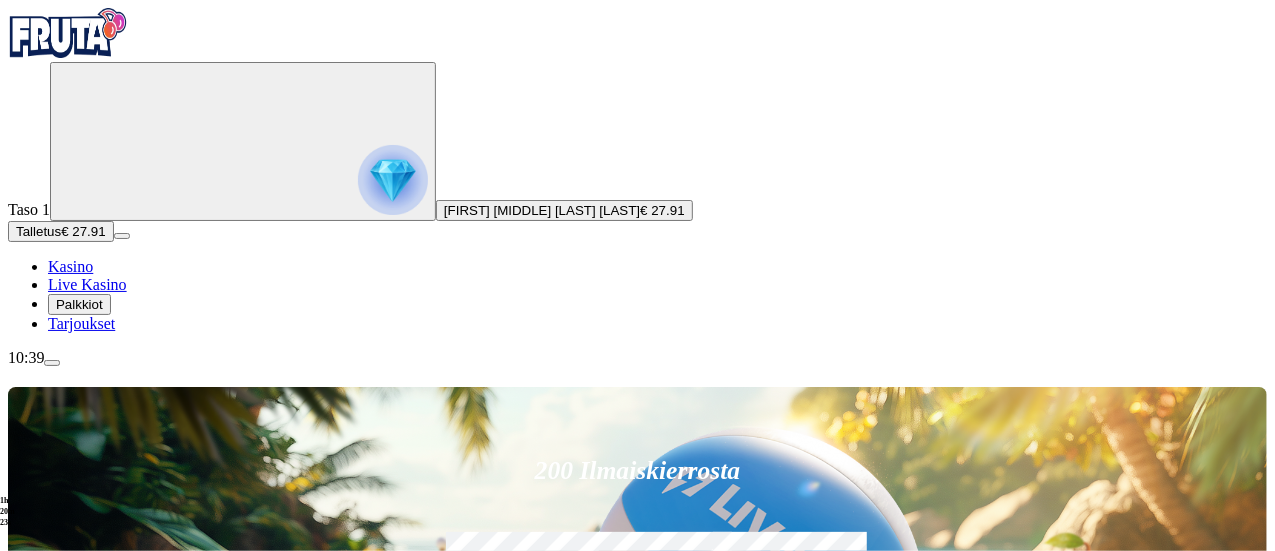 scroll, scrollTop: 93, scrollLeft: 0, axis: vertical 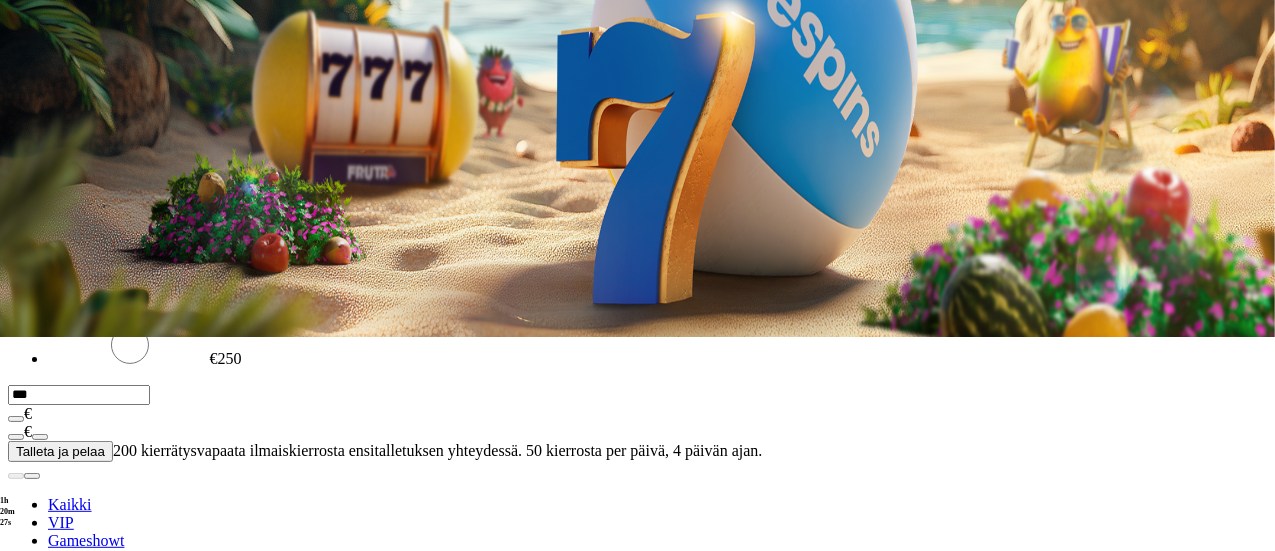 click at bounding box center [52, 149] 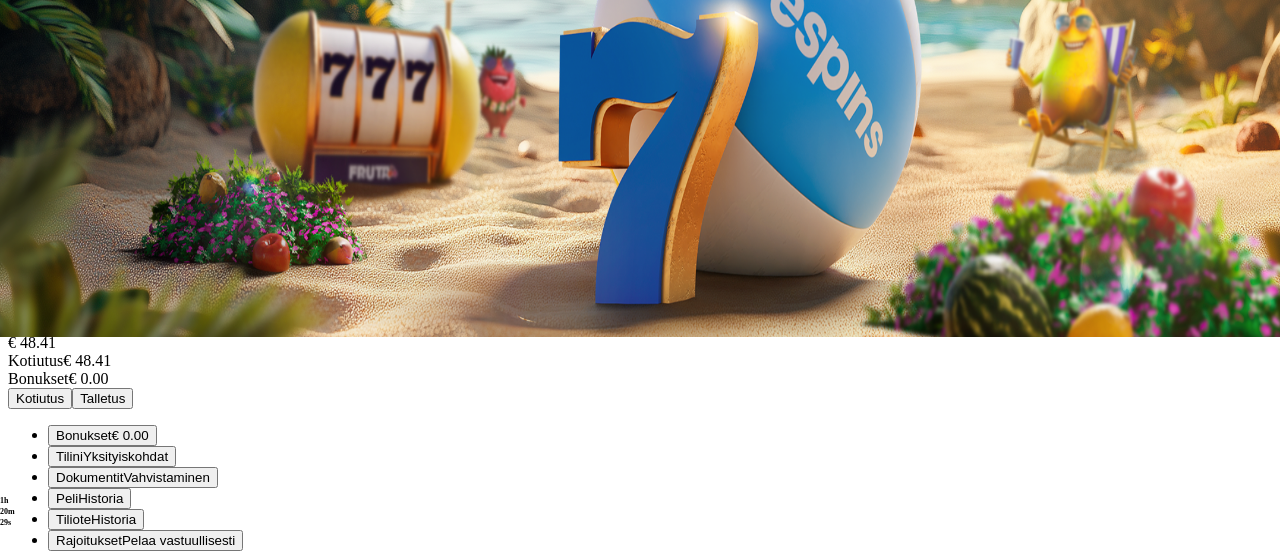 click on "Kotiutus" at bounding box center (40, 398) 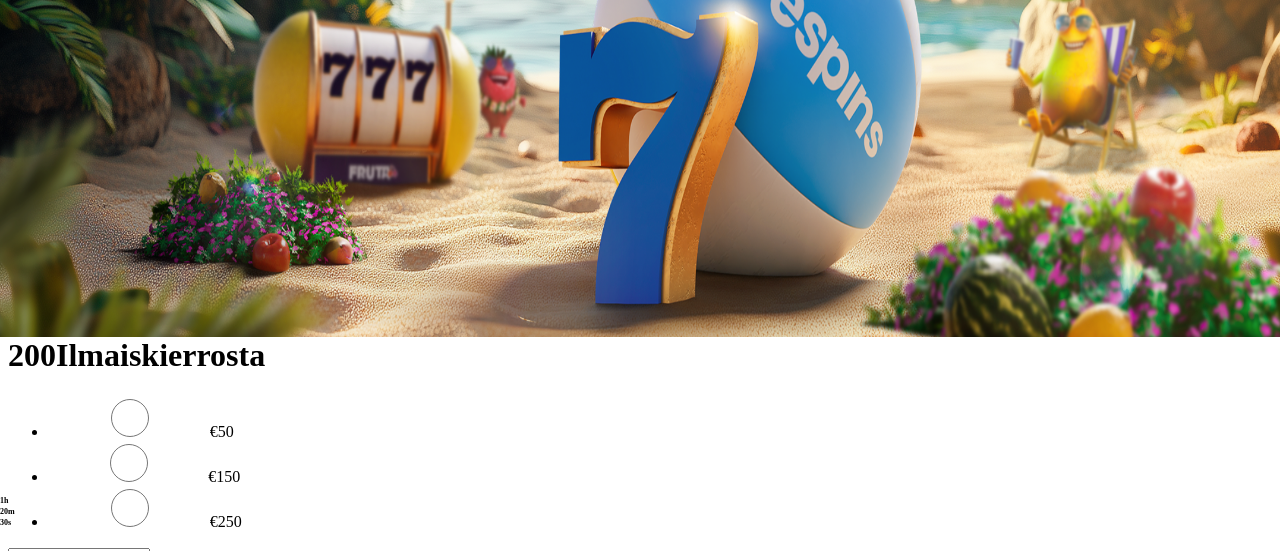 click at bounding box center (79, 267) 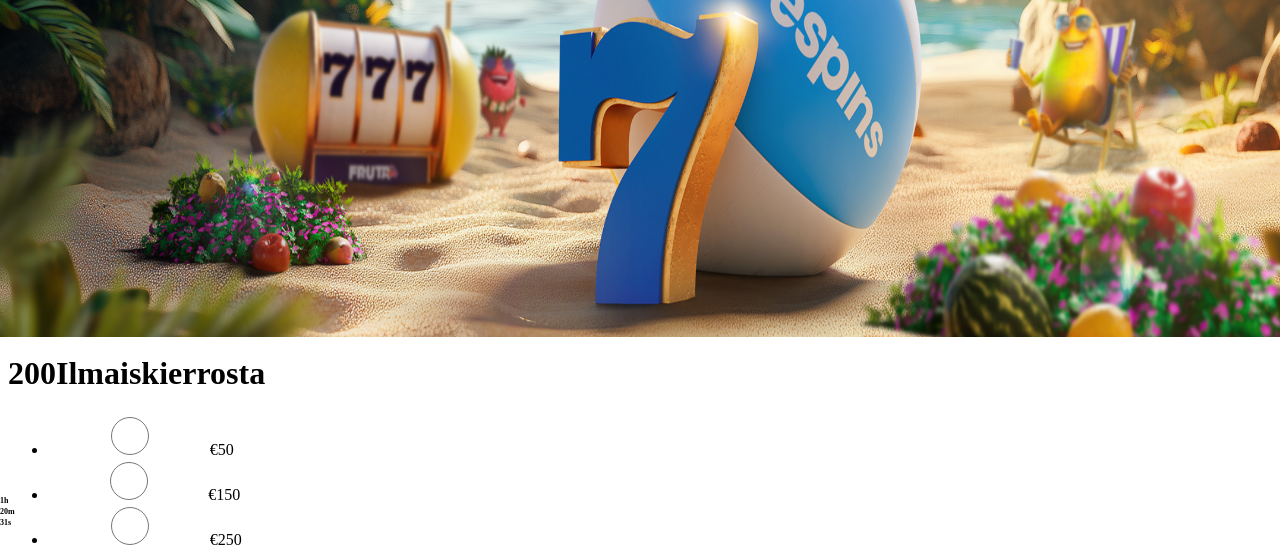 type on "**" 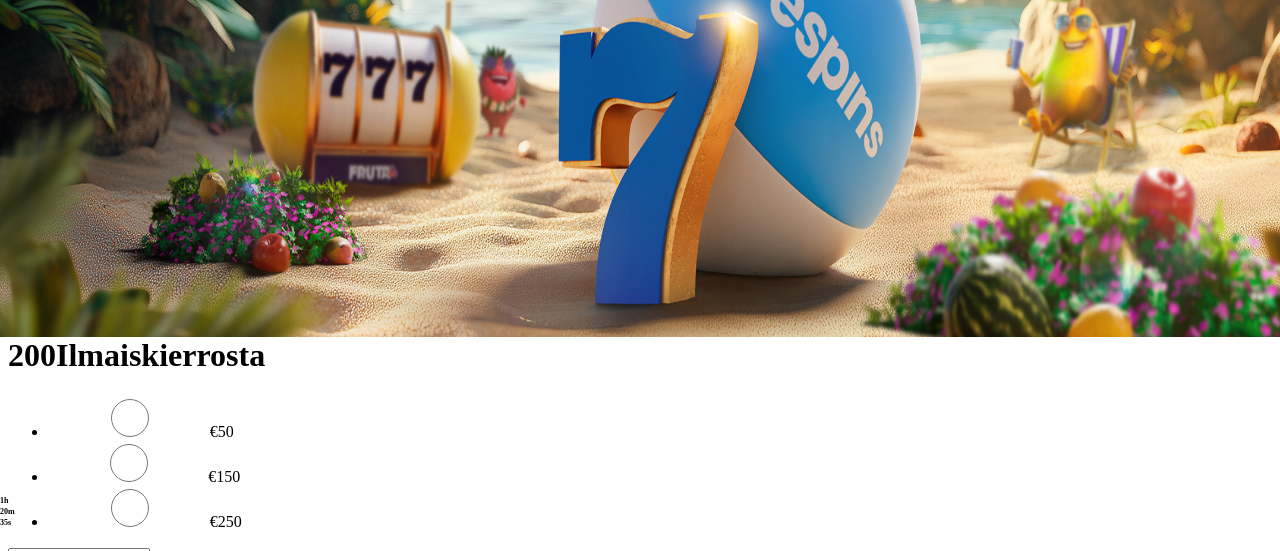 type on "*****" 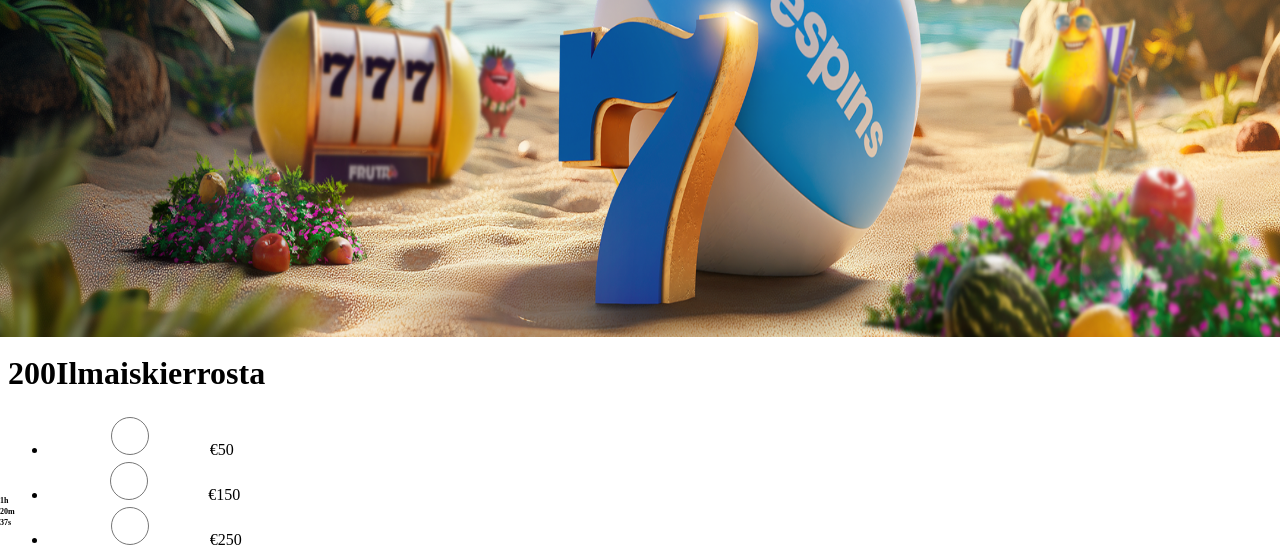 click on "Kotiutus" at bounding box center (640, 204) 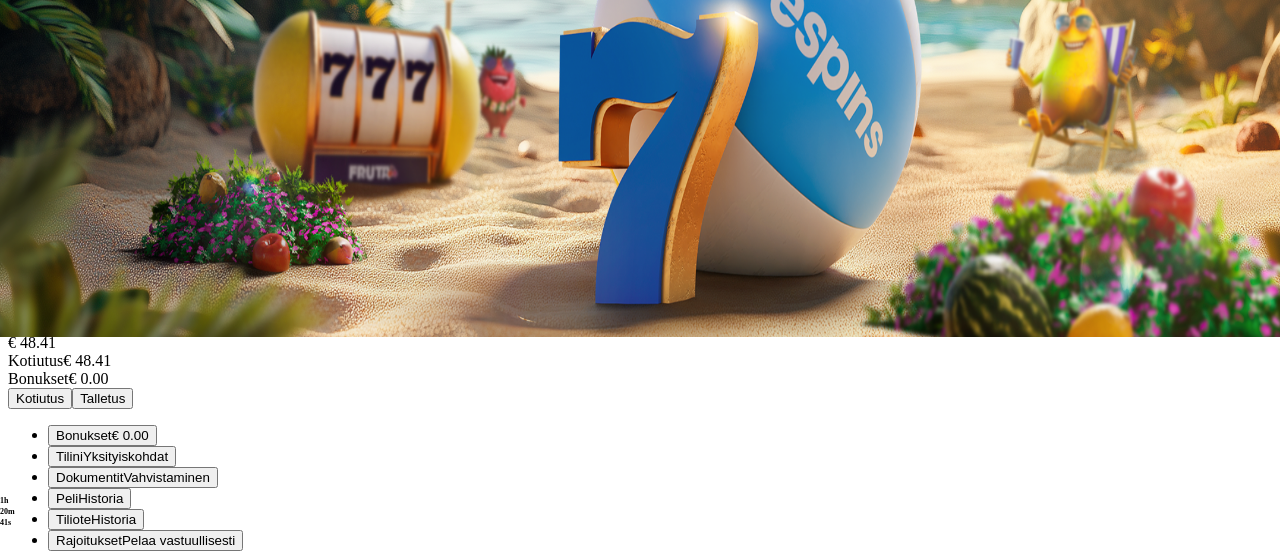scroll, scrollTop: 0, scrollLeft: 0, axis: both 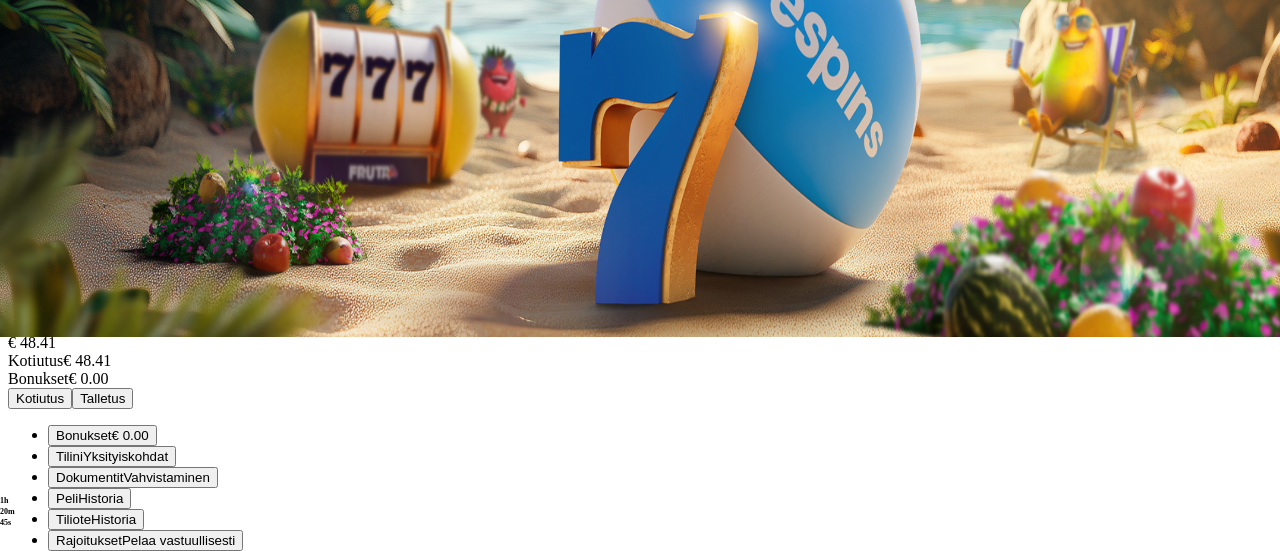click on "Kotiutus" at bounding box center [40, 398] 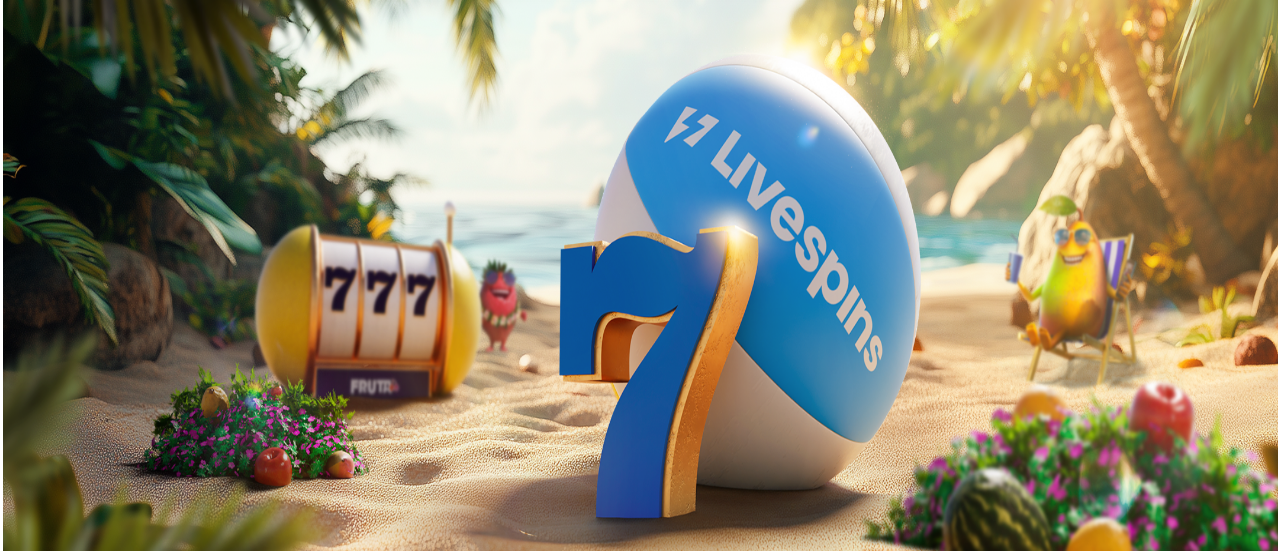 scroll, scrollTop: 214, scrollLeft: 0, axis: vertical 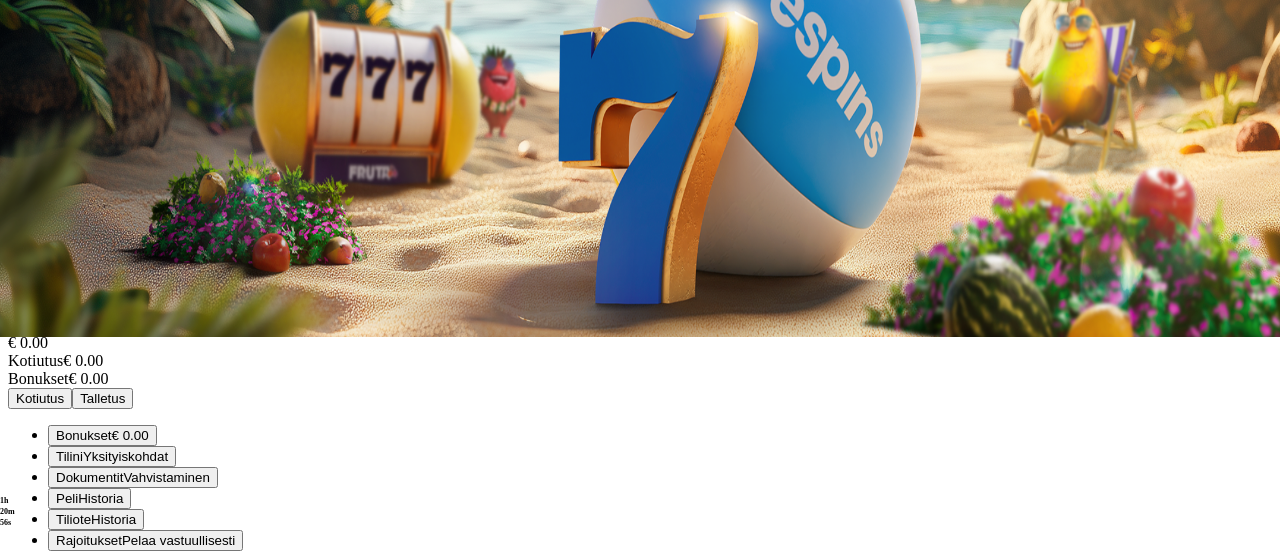 click on "Historia" at bounding box center (113, 519) 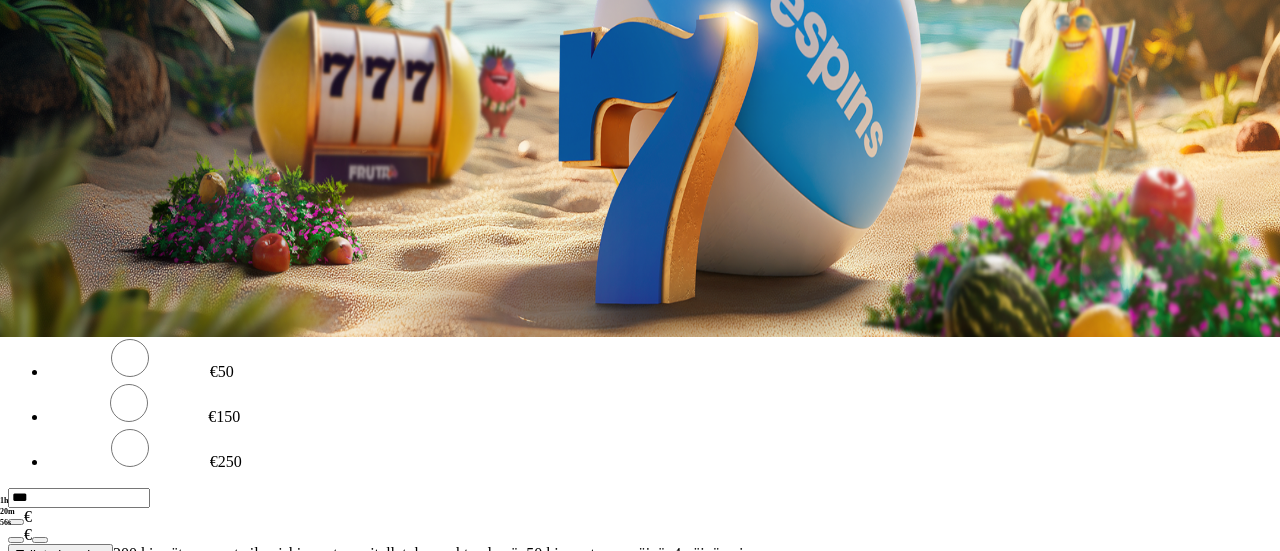 scroll, scrollTop: 0, scrollLeft: 0, axis: both 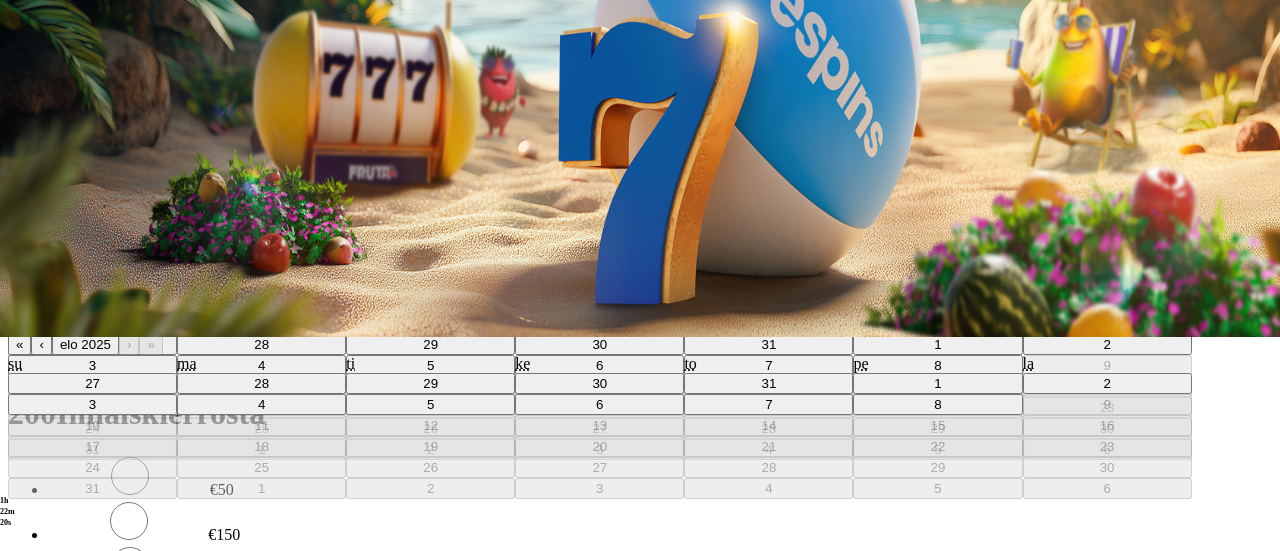 click on "Tilitapahtumat" at bounding box center [640, 204] 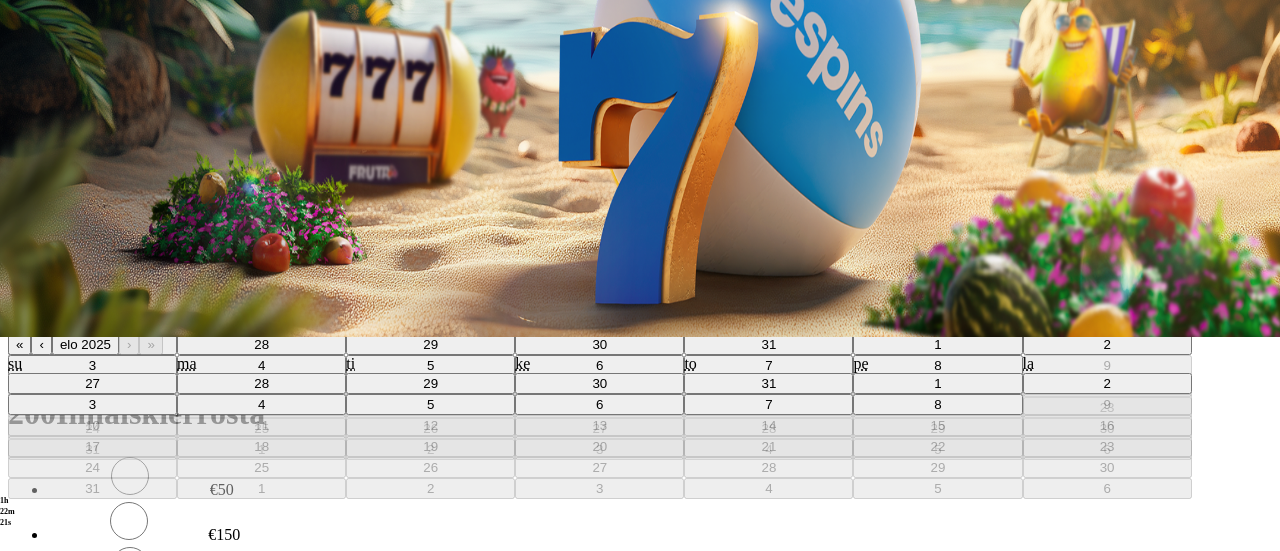 click at bounding box center (16, 167) 